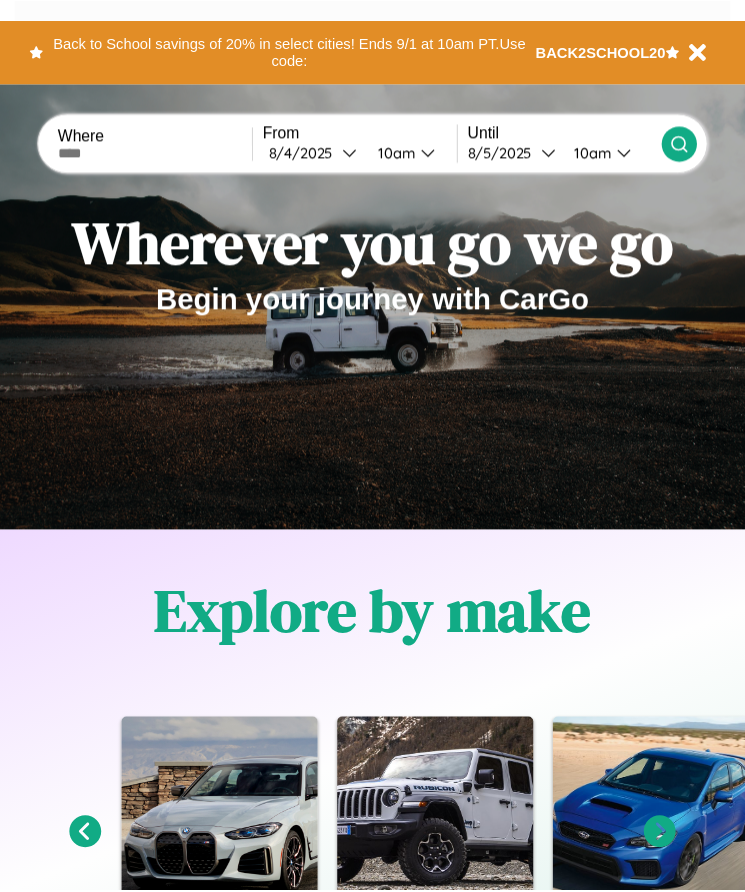 scroll, scrollTop: 0, scrollLeft: 0, axis: both 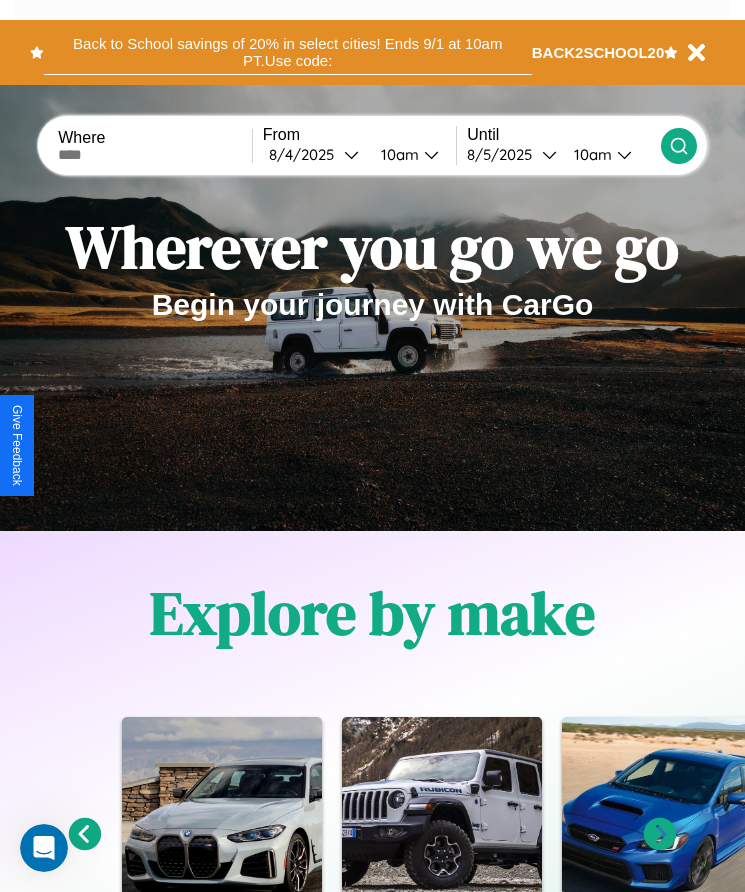 click on "Back to School savings of 20% in select cities! Ends 9/1 at 10am PT.  Use code:" at bounding box center (288, 52) 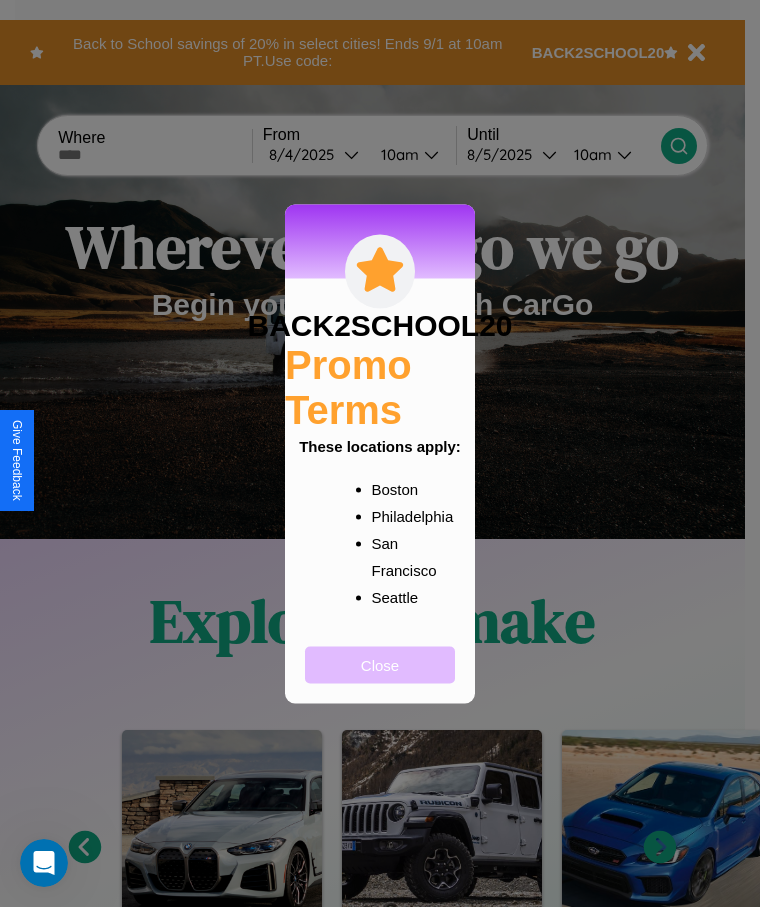 click on "Close" at bounding box center (380, 664) 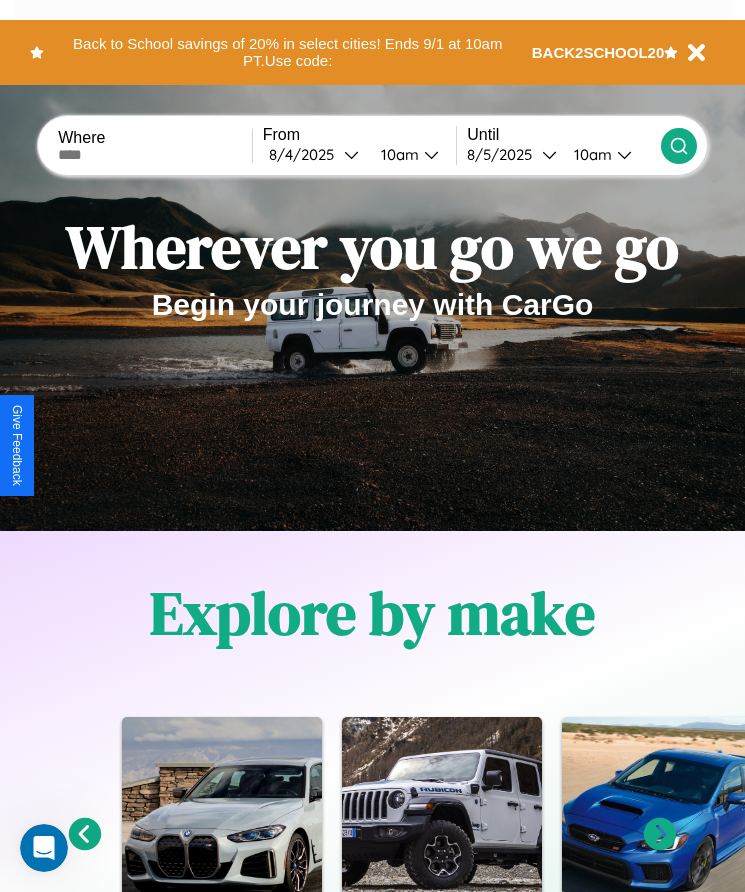 click at bounding box center (155, 155) 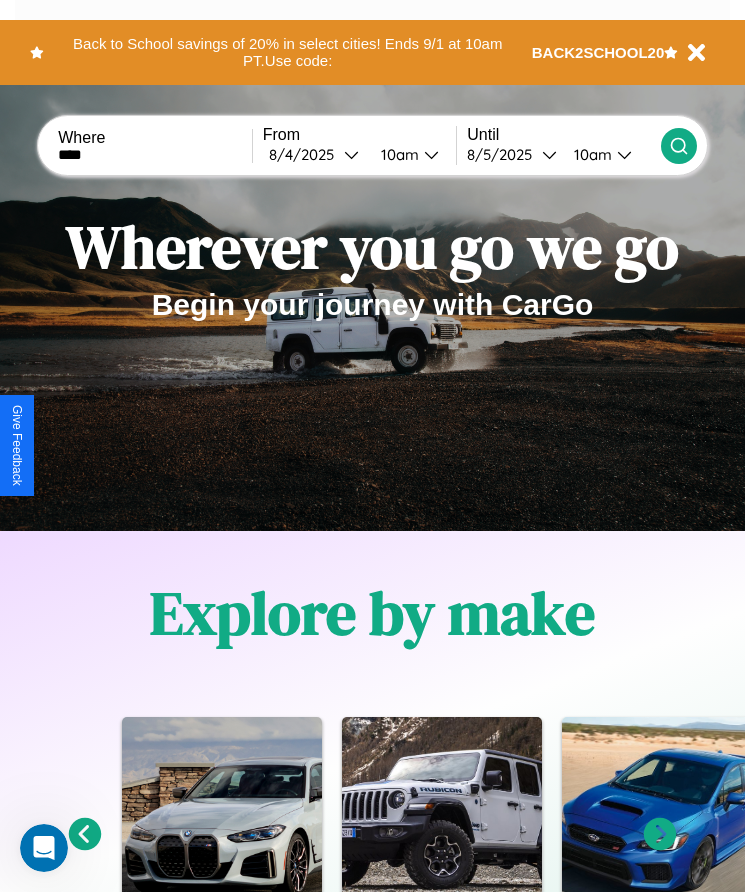 type on "****" 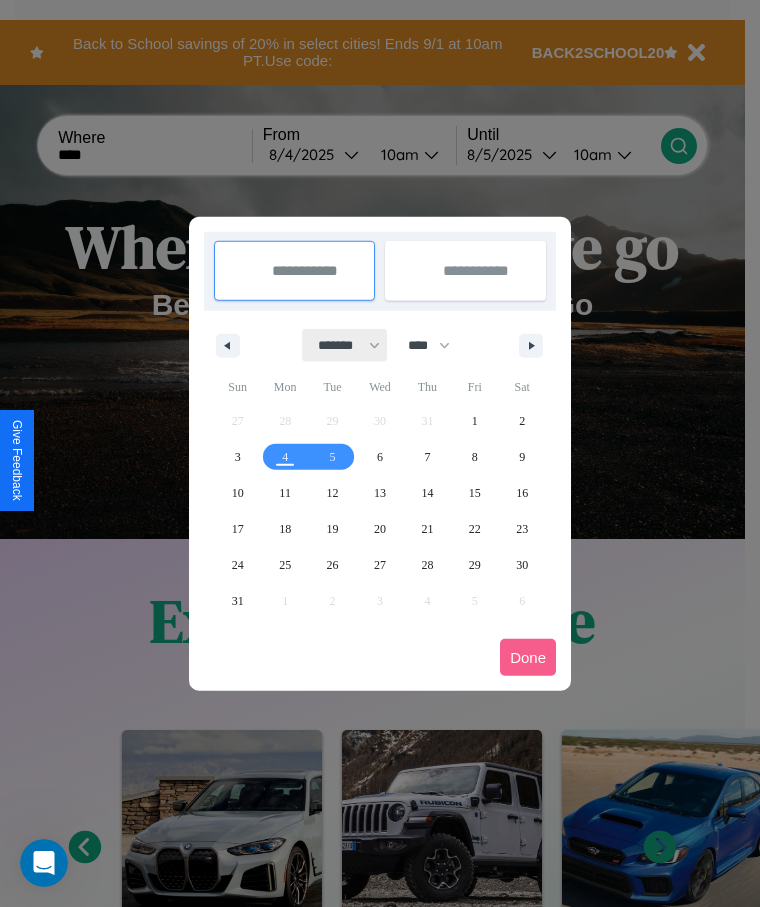 click on "******* ******** ***** ***** *** **** **** ****** ********* ******* ******** ********" at bounding box center (345, 345) 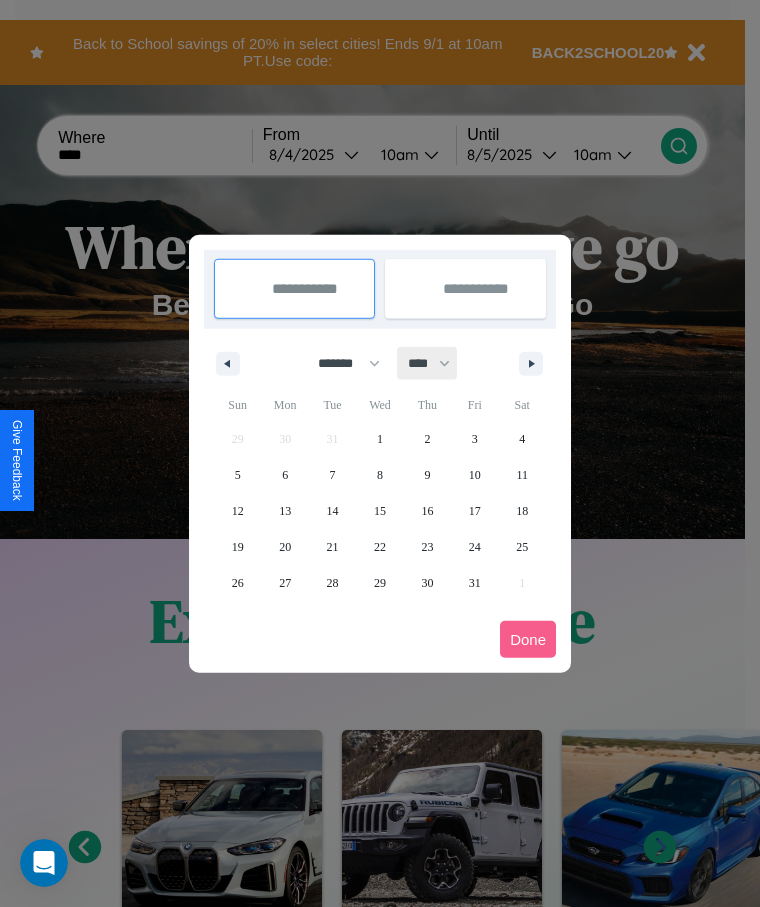 click on "**** **** **** **** **** **** **** **** **** **** **** **** **** **** **** **** **** **** **** **** **** **** **** **** **** **** **** **** **** **** **** **** **** **** **** **** **** **** **** **** **** **** **** **** **** **** **** **** **** **** **** **** **** **** **** **** **** **** **** **** **** **** **** **** **** **** **** **** **** **** **** **** **** **** **** **** **** **** **** **** **** **** **** **** **** **** **** **** **** **** **** **** **** **** **** **** **** **** **** **** **** **** **** **** **** **** **** **** **** **** **** **** **** **** **** **** **** **** **** **** ****" at bounding box center (428, 363) 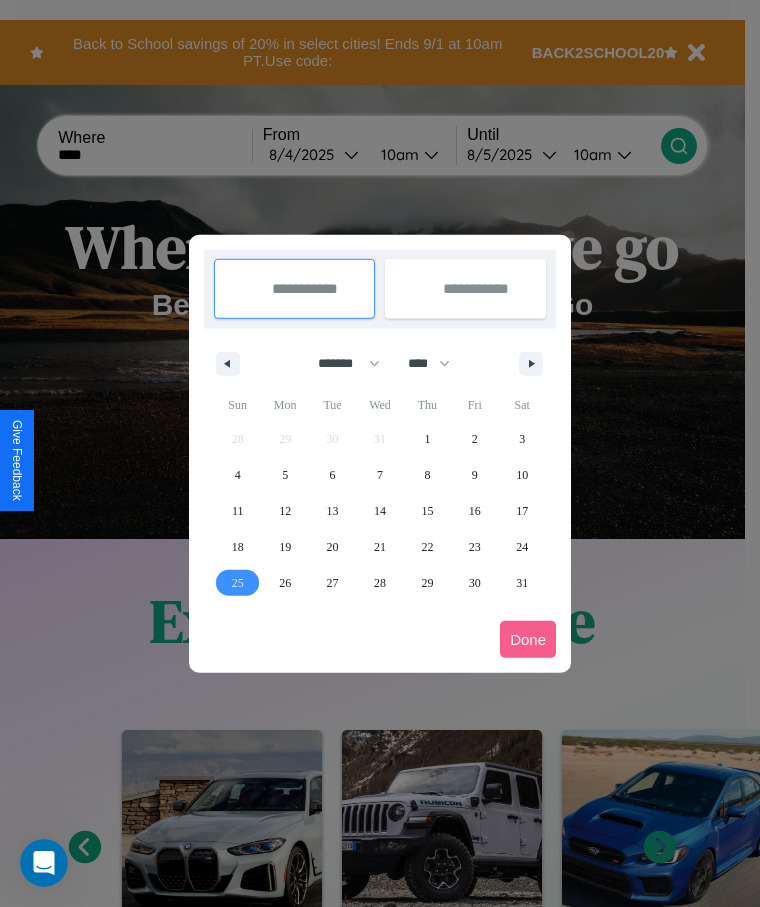 click on "25" at bounding box center [238, 583] 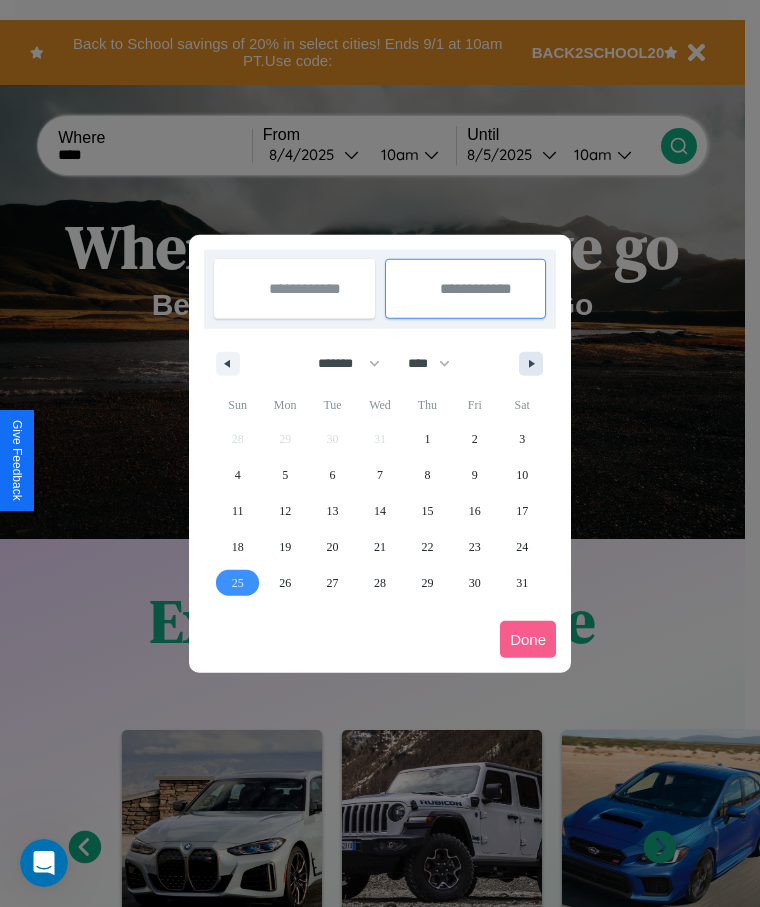 click at bounding box center (535, 364) 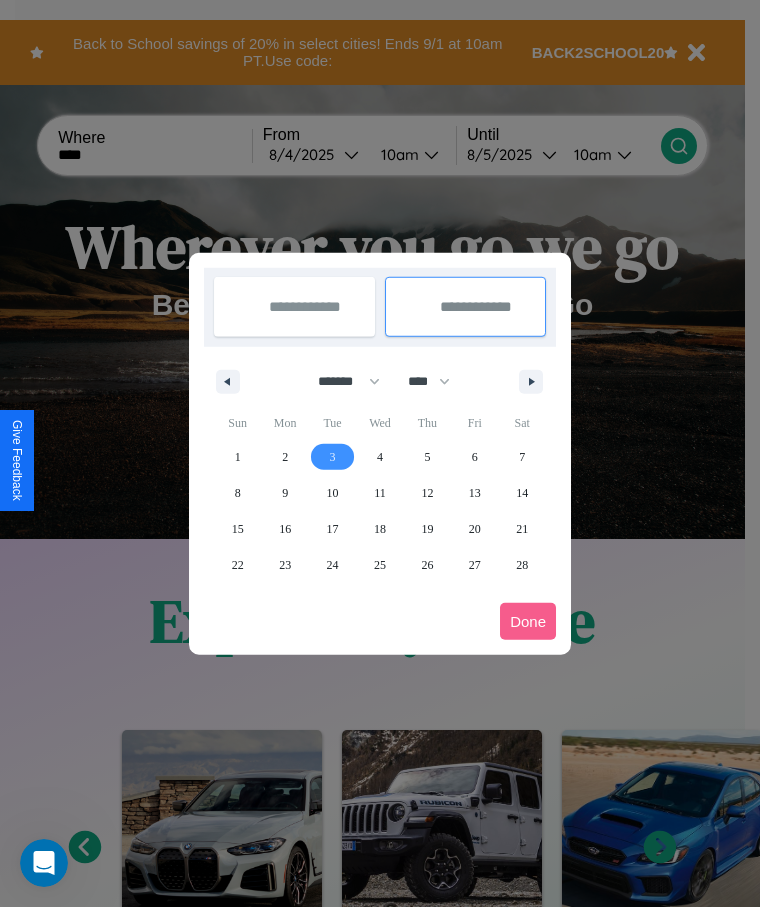click on "3" at bounding box center (333, 457) 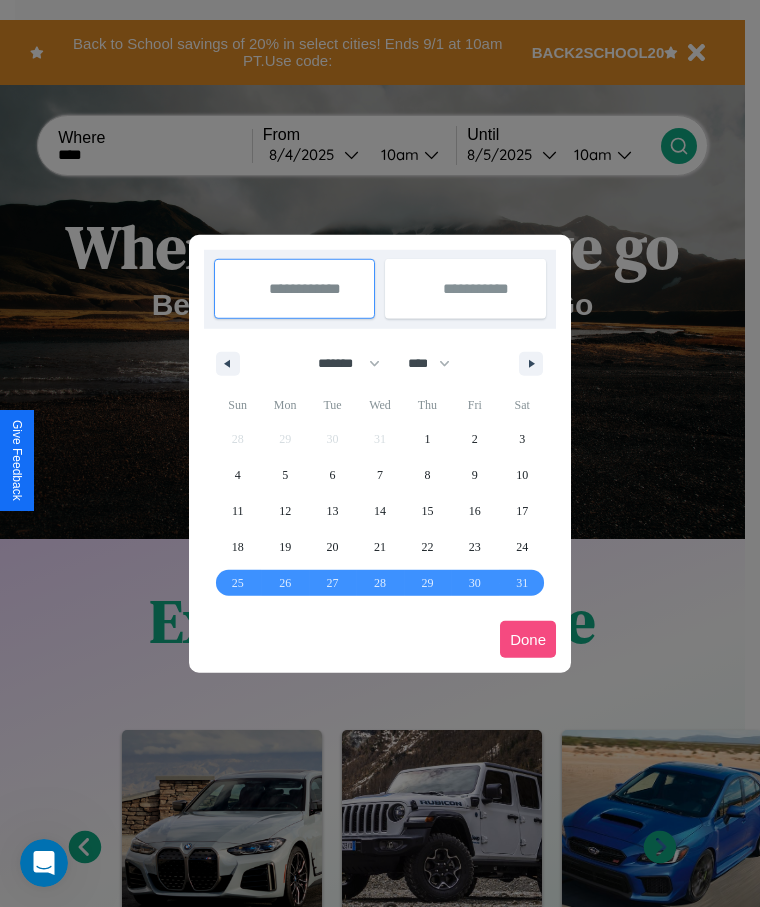 click on "Done" at bounding box center [528, 639] 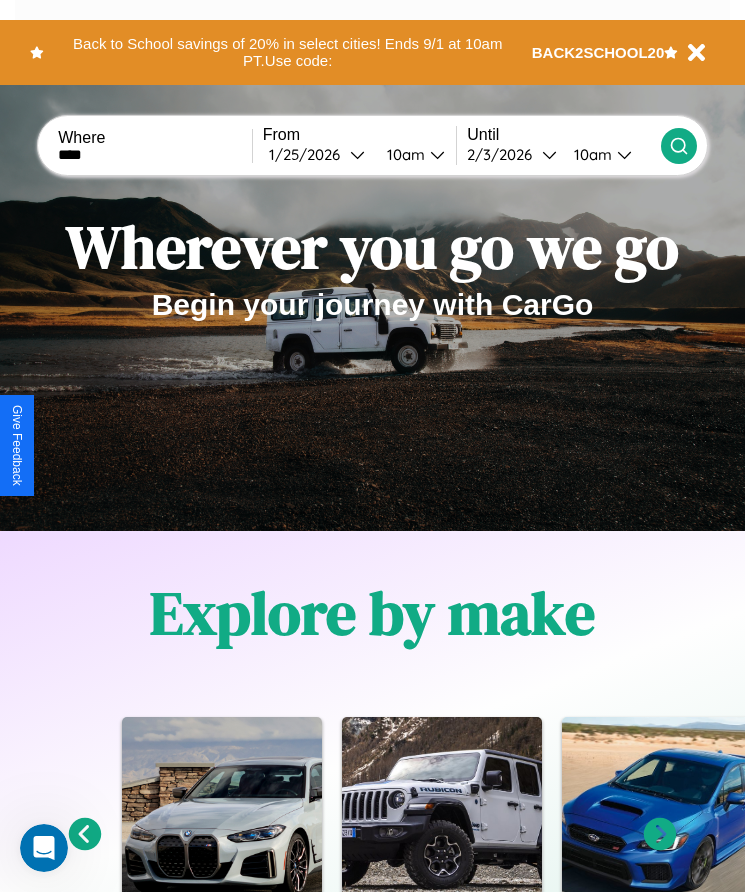 click on "10am" at bounding box center (403, 154) 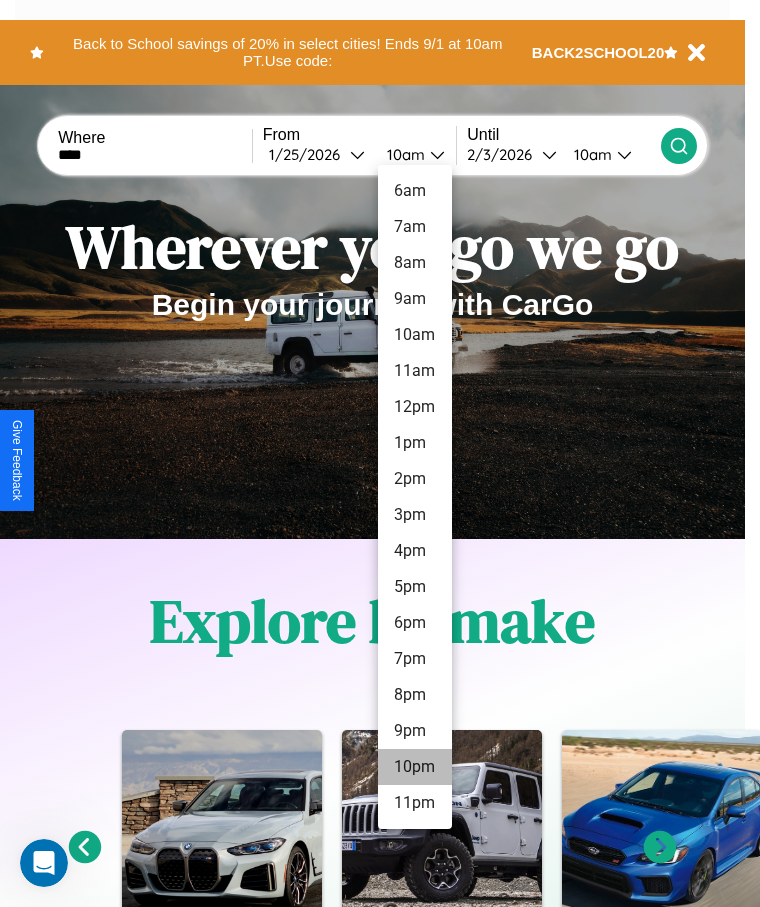 click on "10pm" at bounding box center [415, 767] 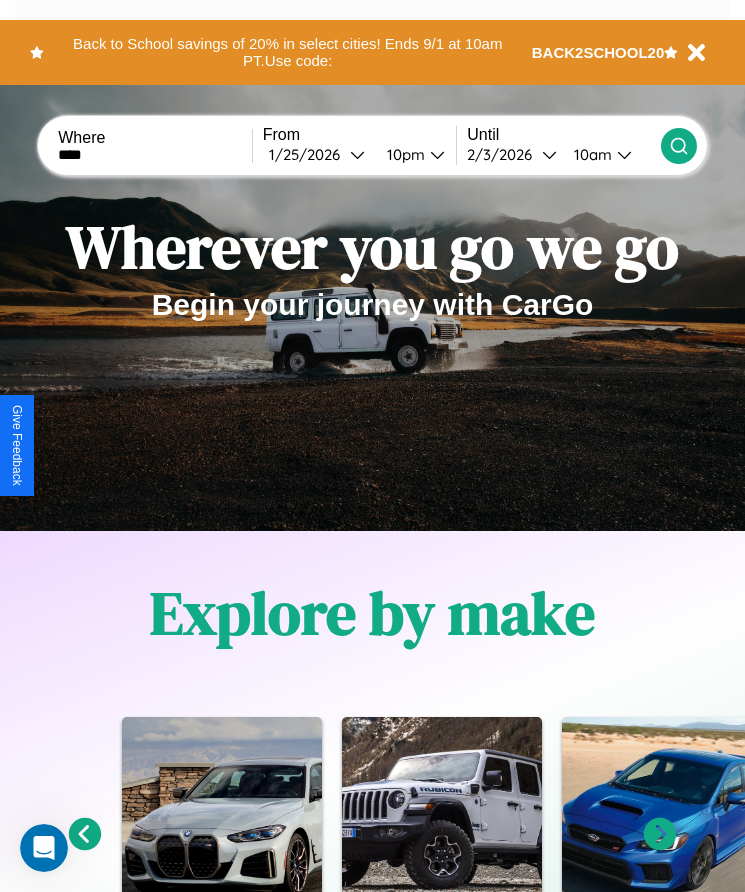 click 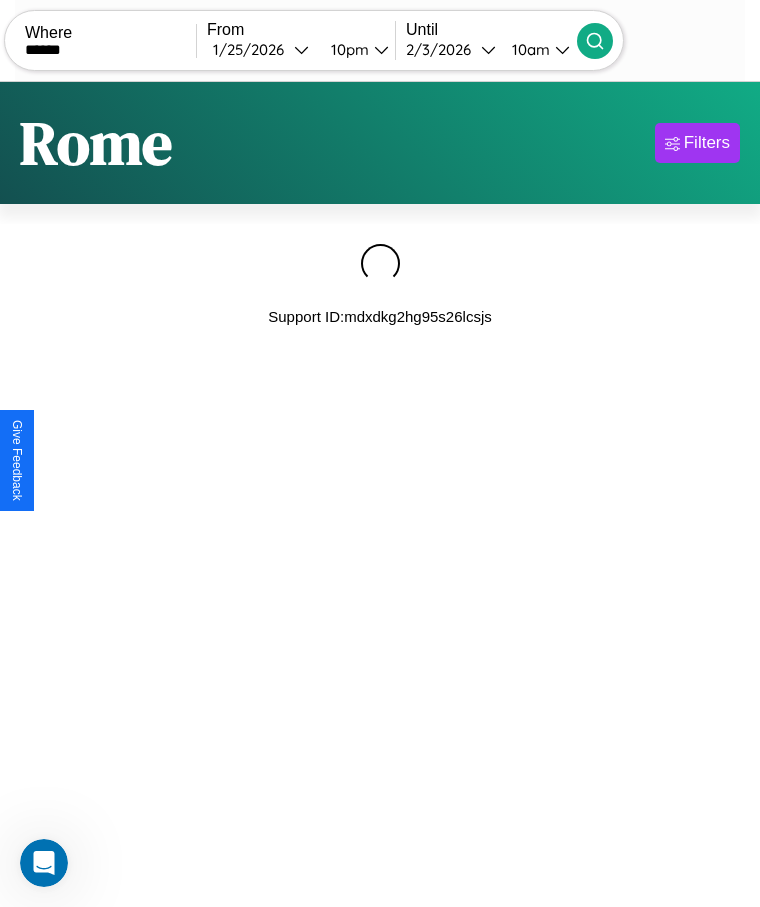 click 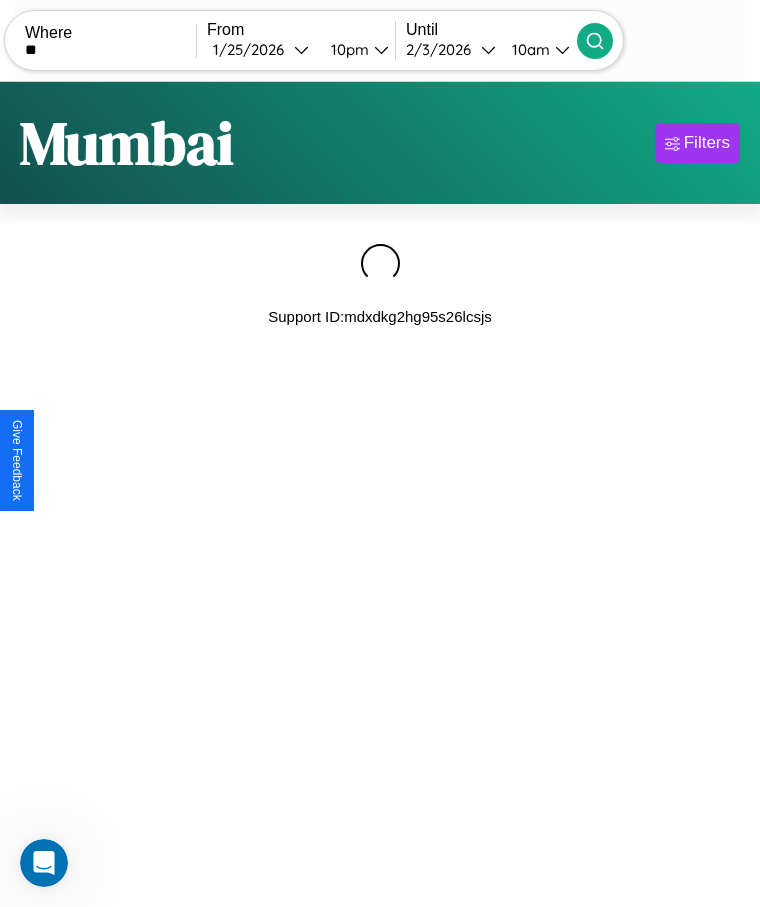 type on "*" 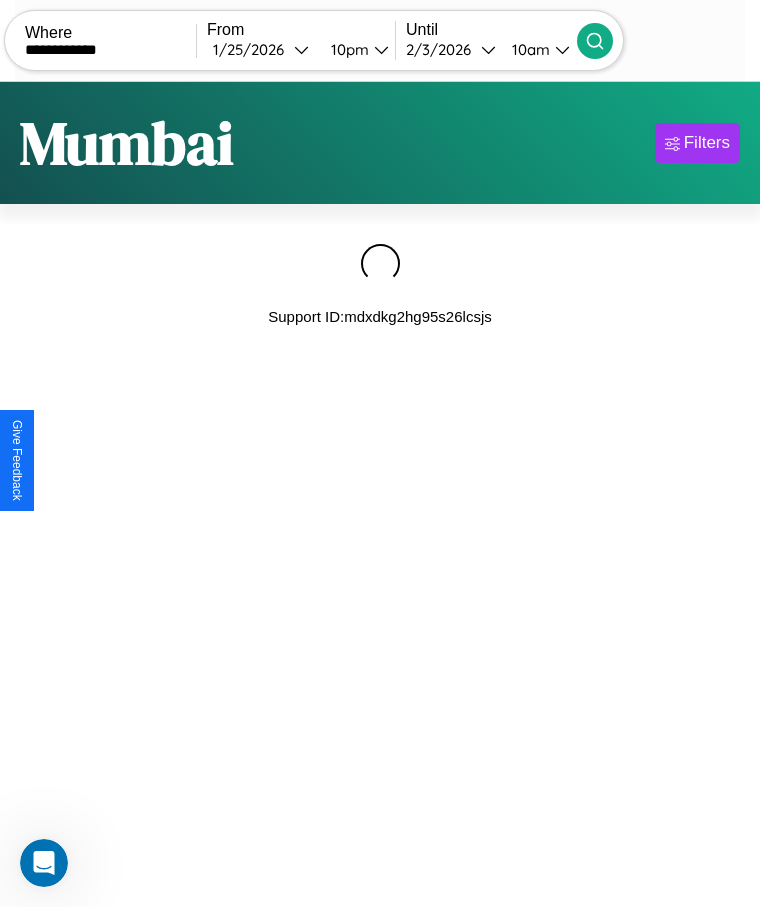 type on "**********" 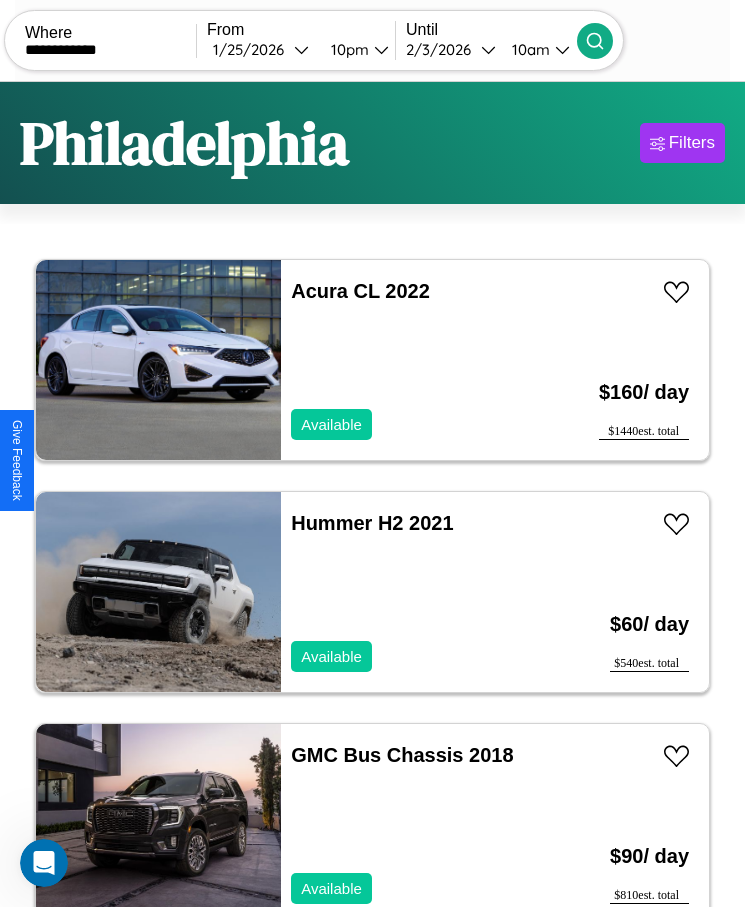 scroll, scrollTop: 50, scrollLeft: 0, axis: vertical 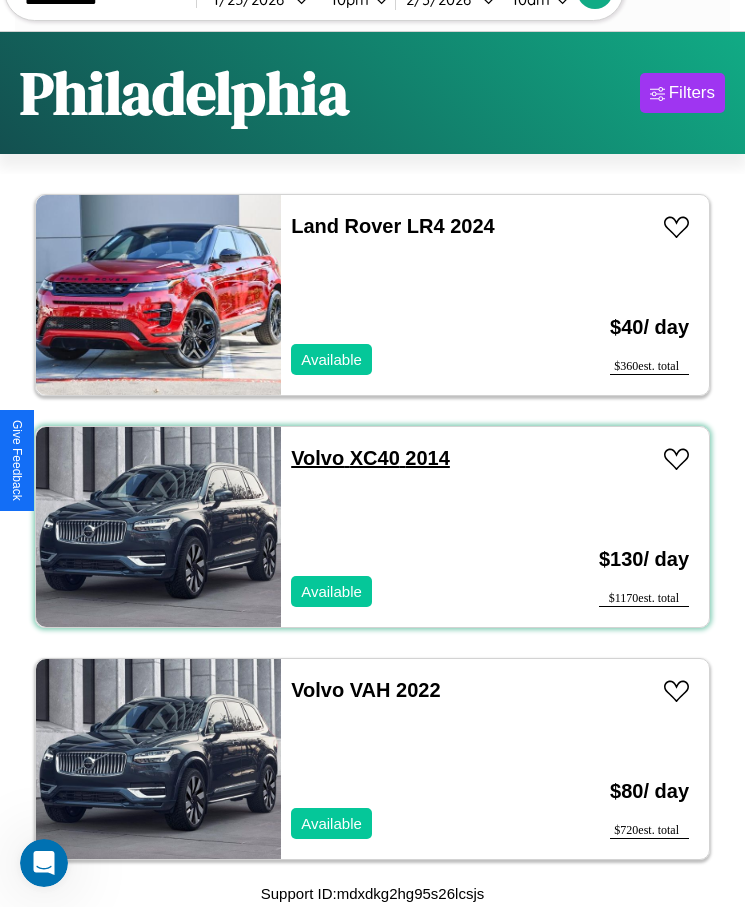 click on "Volvo   XC40   2014" at bounding box center [370, 458] 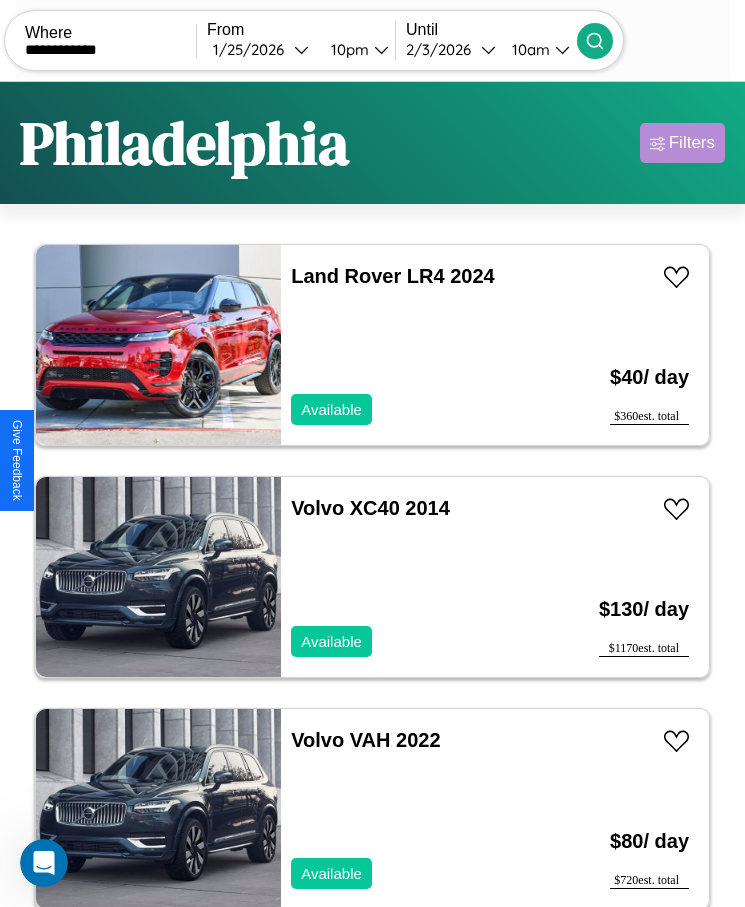 click on "Filters" at bounding box center (692, 143) 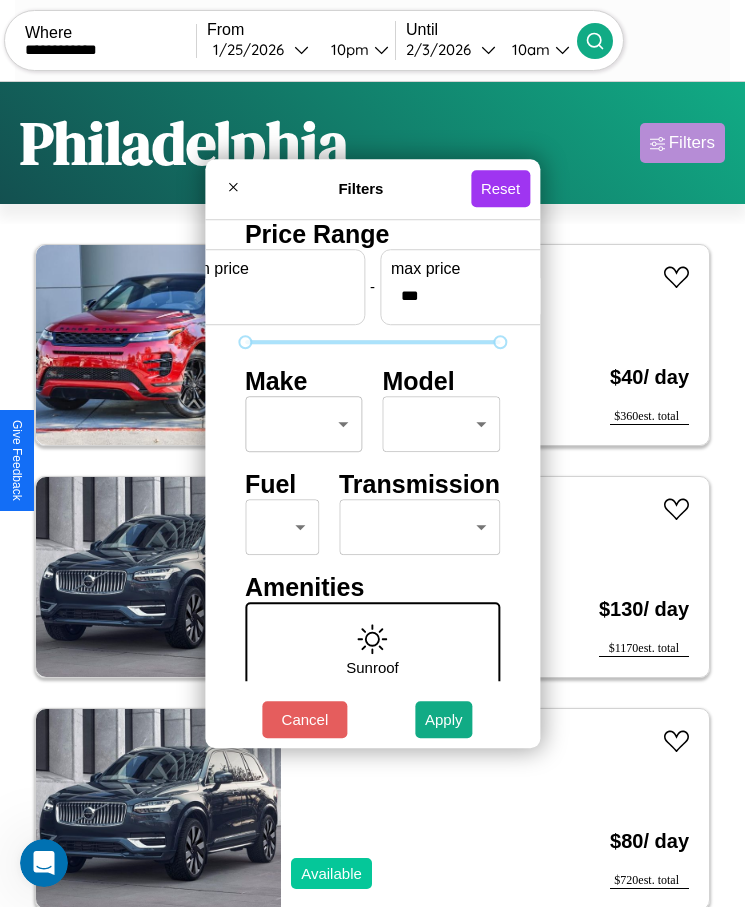 scroll, scrollTop: 85, scrollLeft: 0, axis: vertical 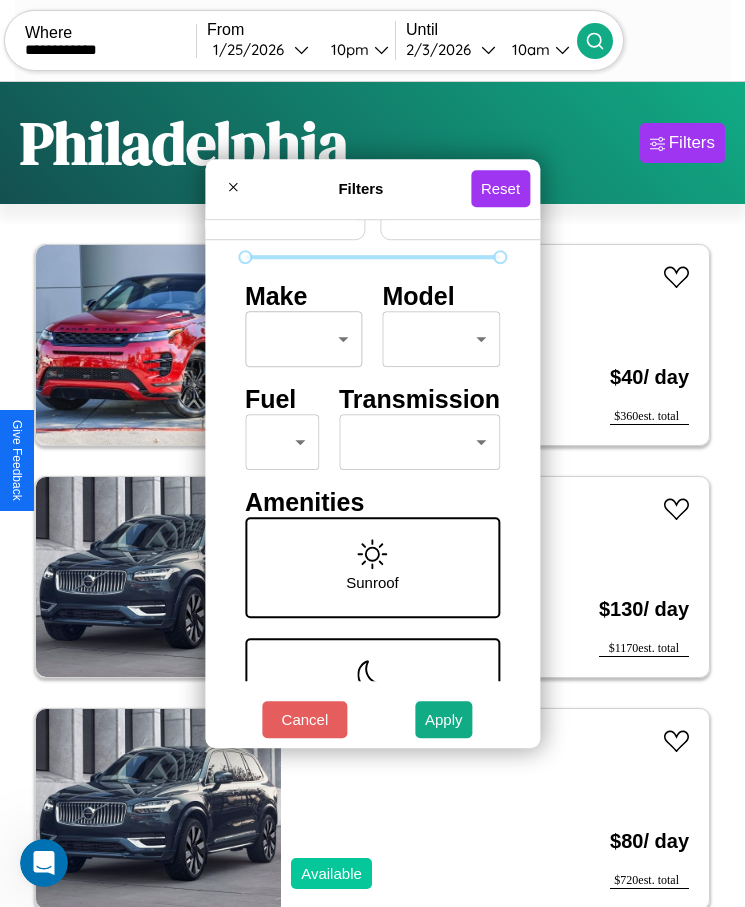 click on "**********" at bounding box center (372, 478) 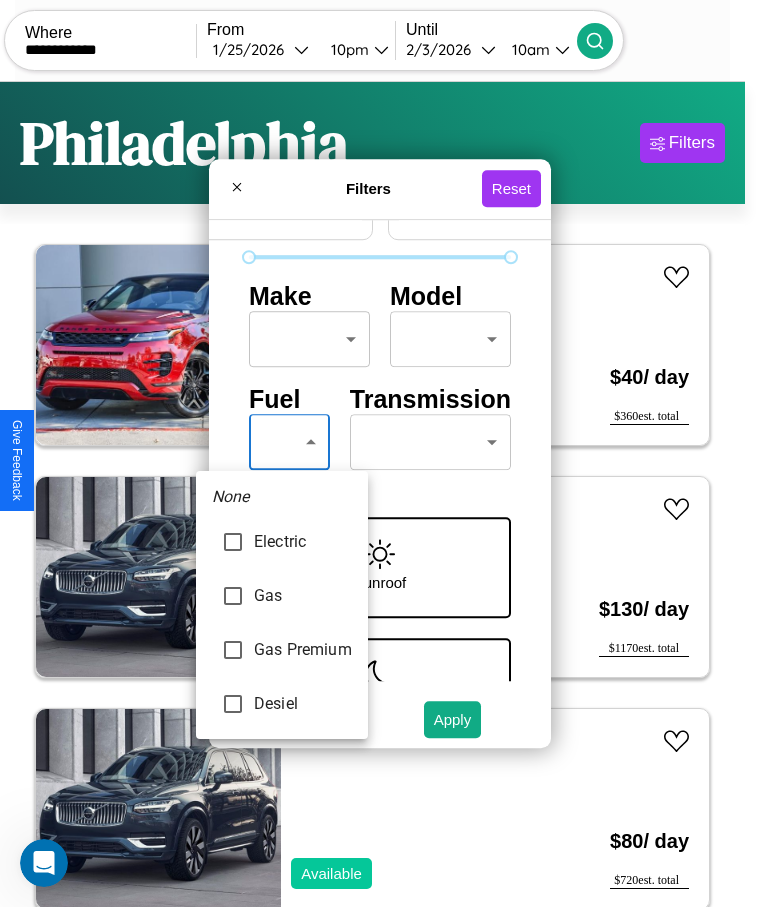 type on "******" 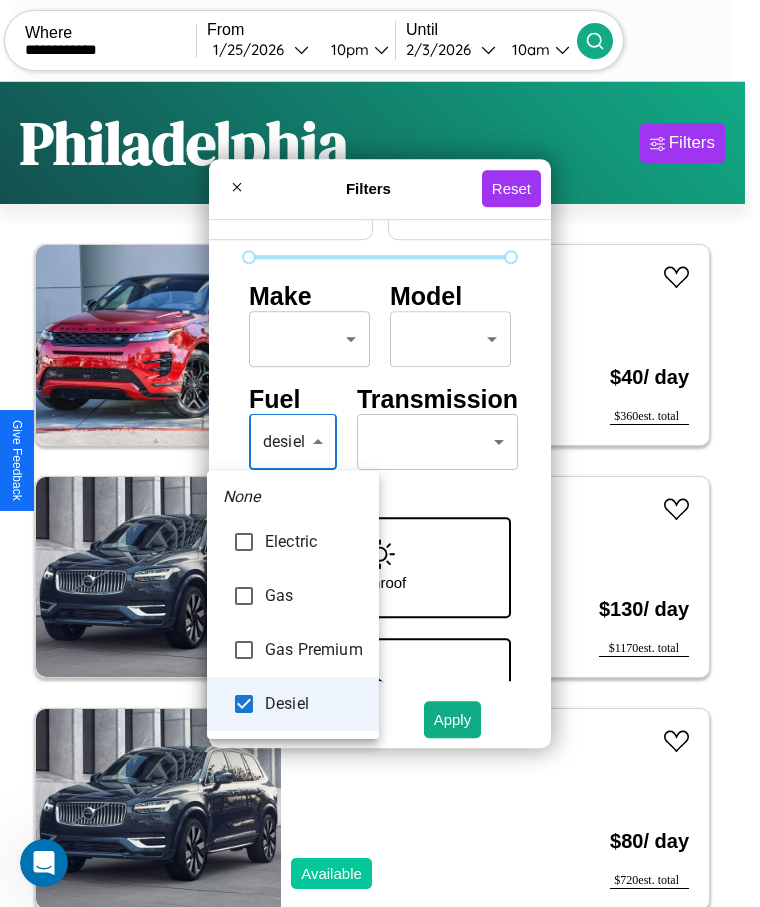 click at bounding box center (380, 453) 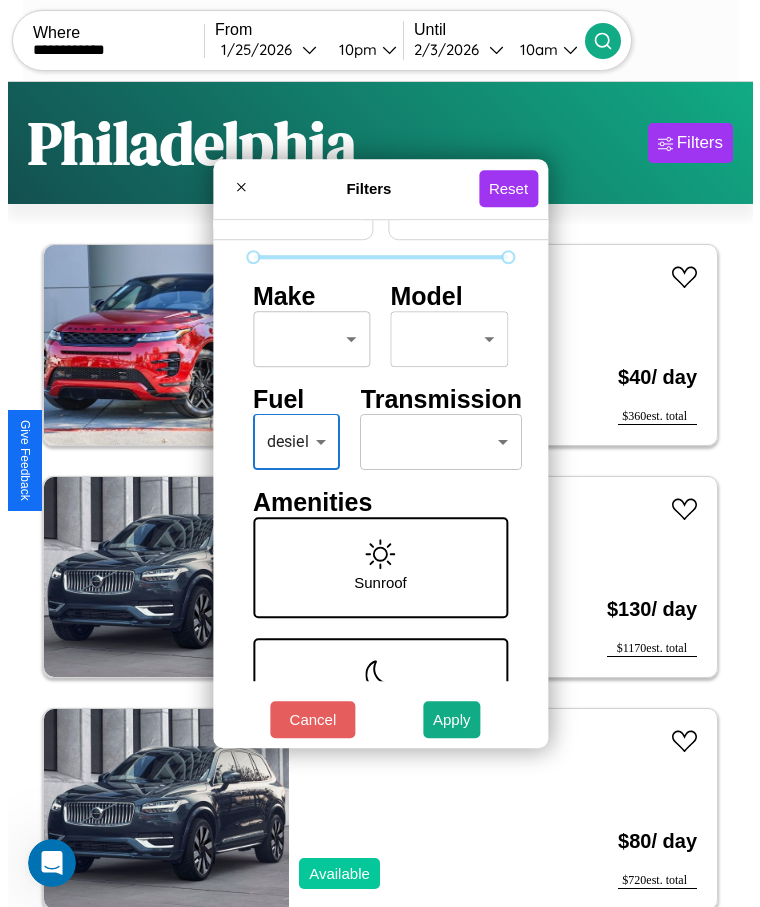 scroll, scrollTop: 0, scrollLeft: 0, axis: both 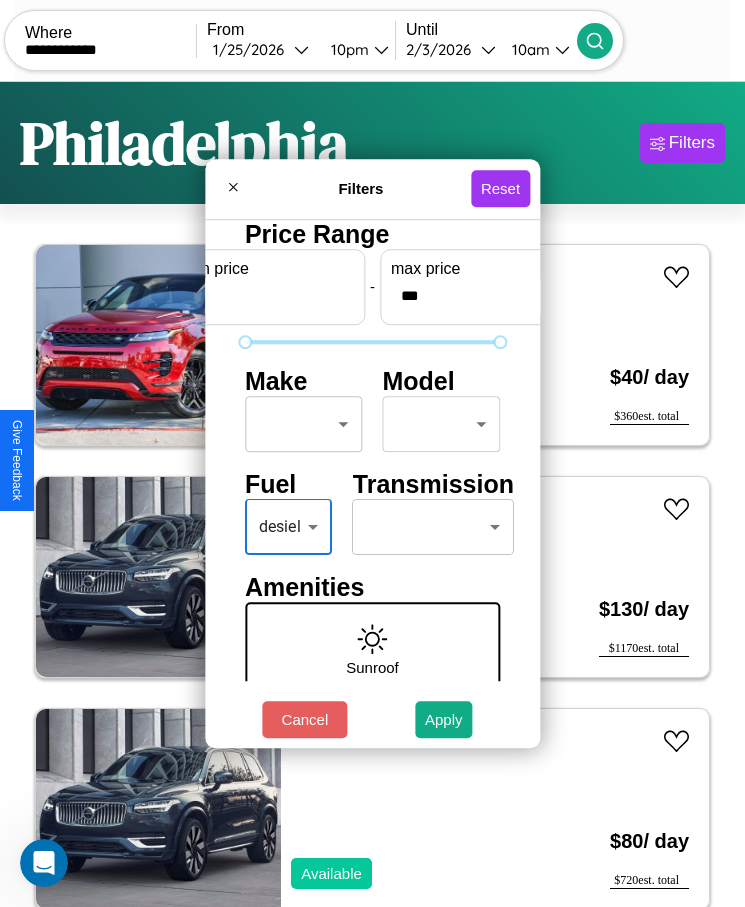 click on "**********" at bounding box center [372, 478] 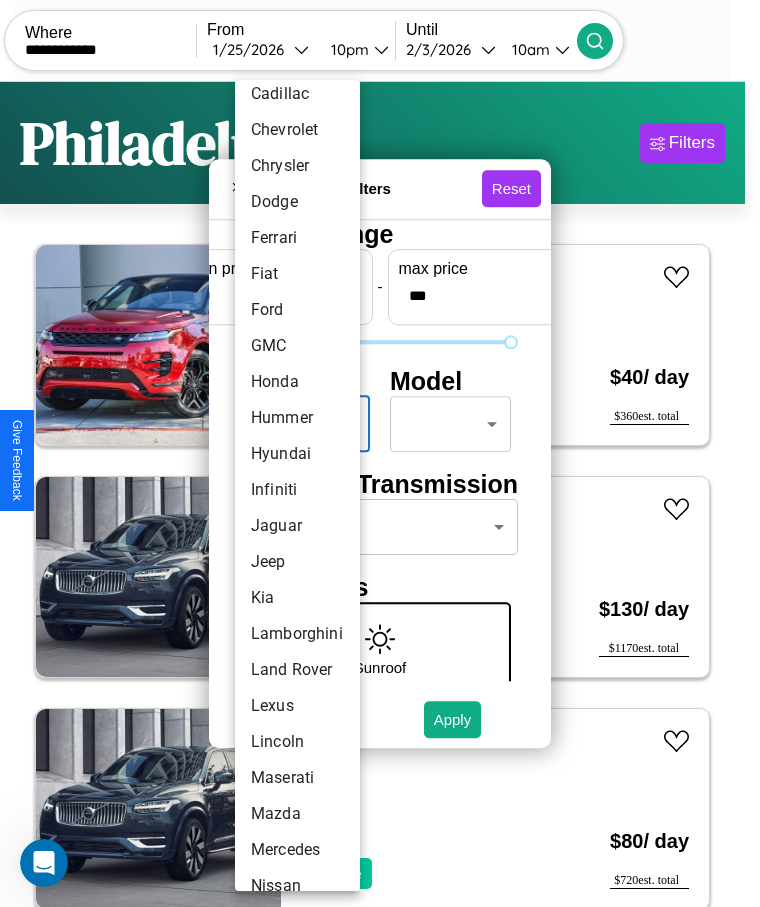 scroll, scrollTop: 341, scrollLeft: 0, axis: vertical 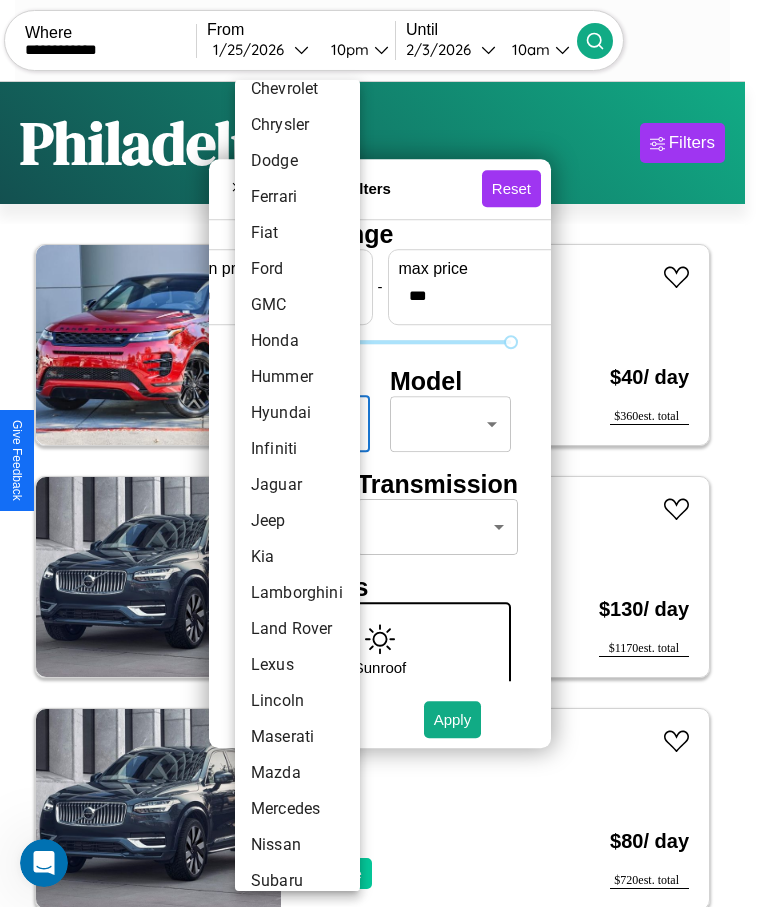 click on "Jaguar" at bounding box center [297, 485] 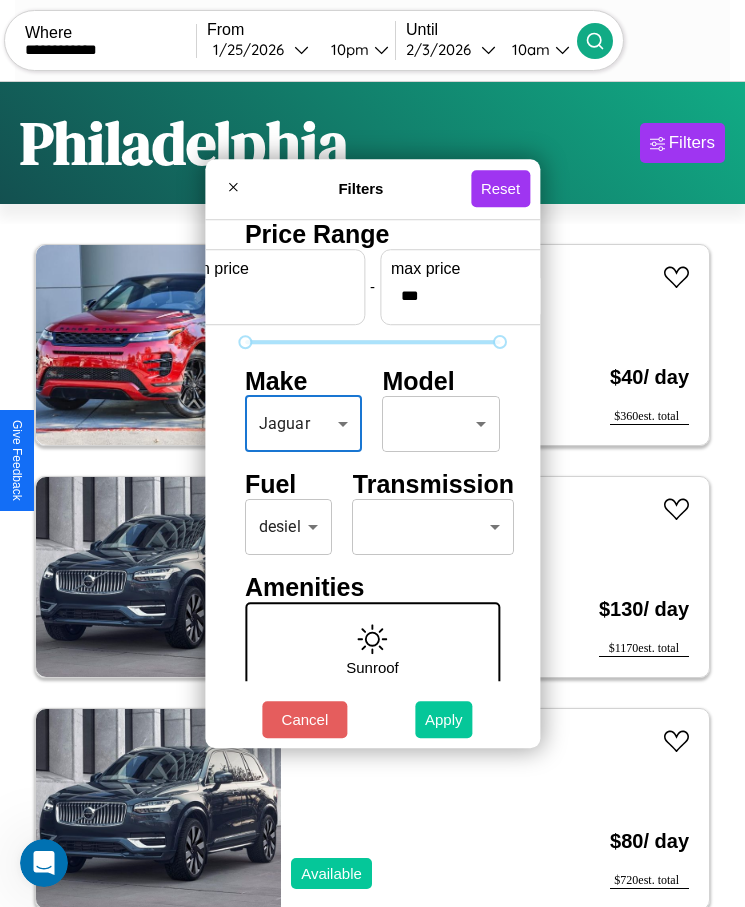 click on "Apply" at bounding box center [444, 719] 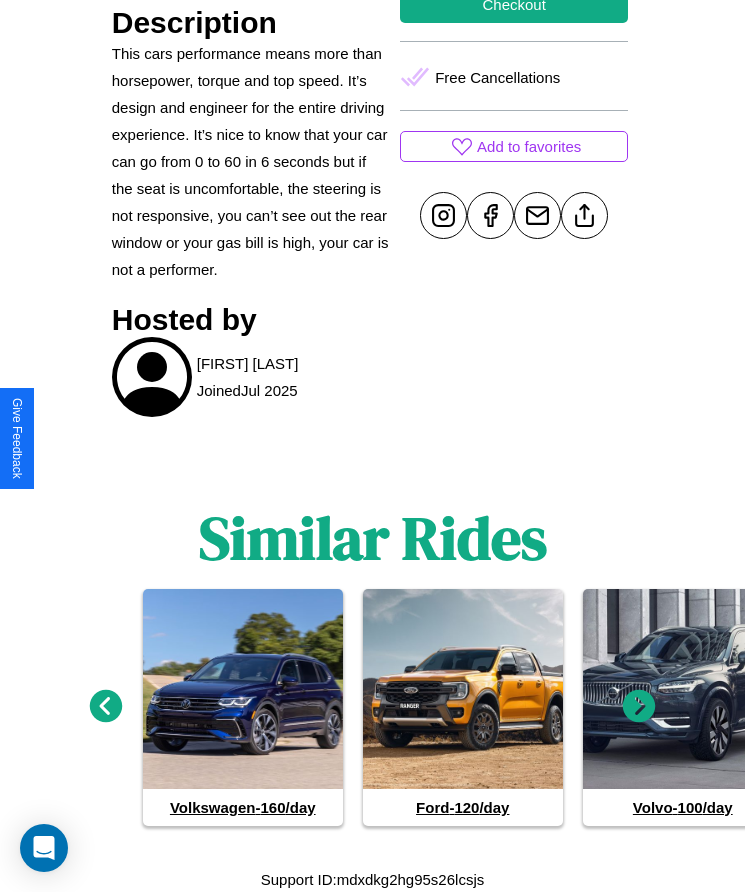 scroll, scrollTop: 995, scrollLeft: 0, axis: vertical 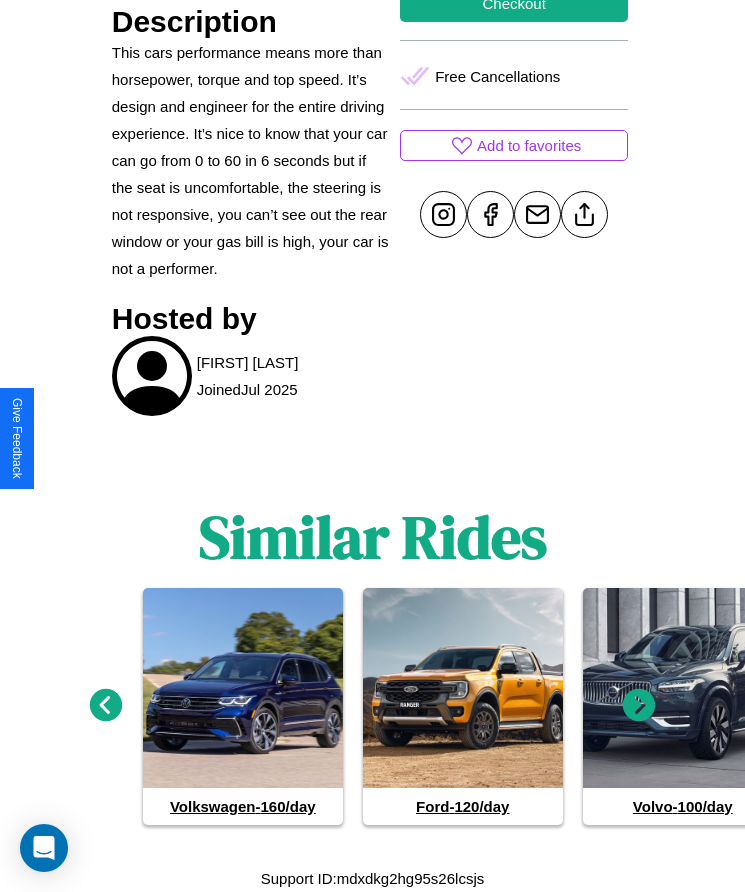 click 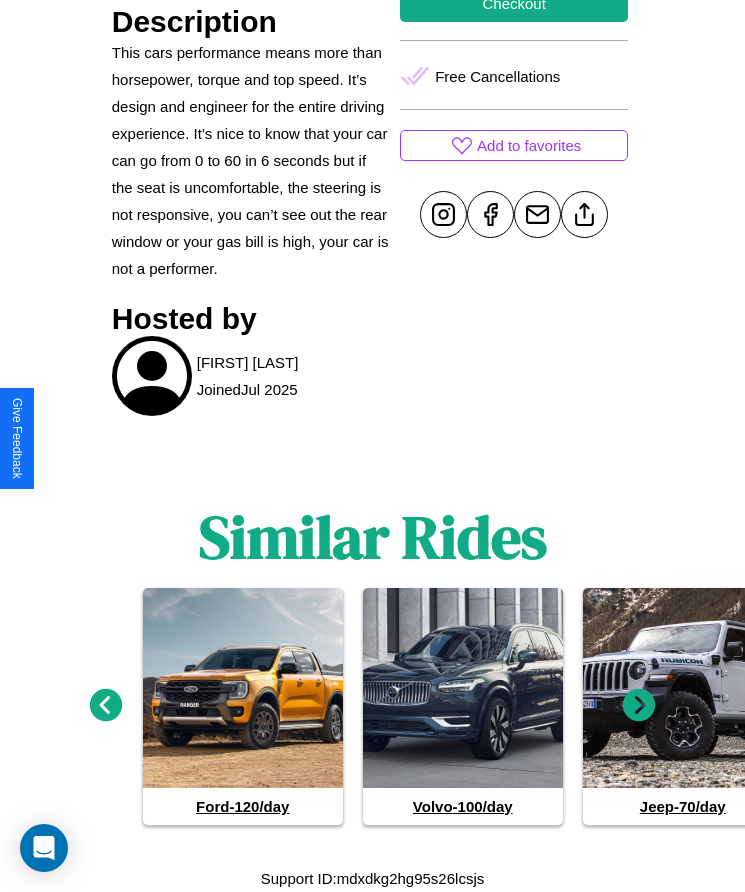 click 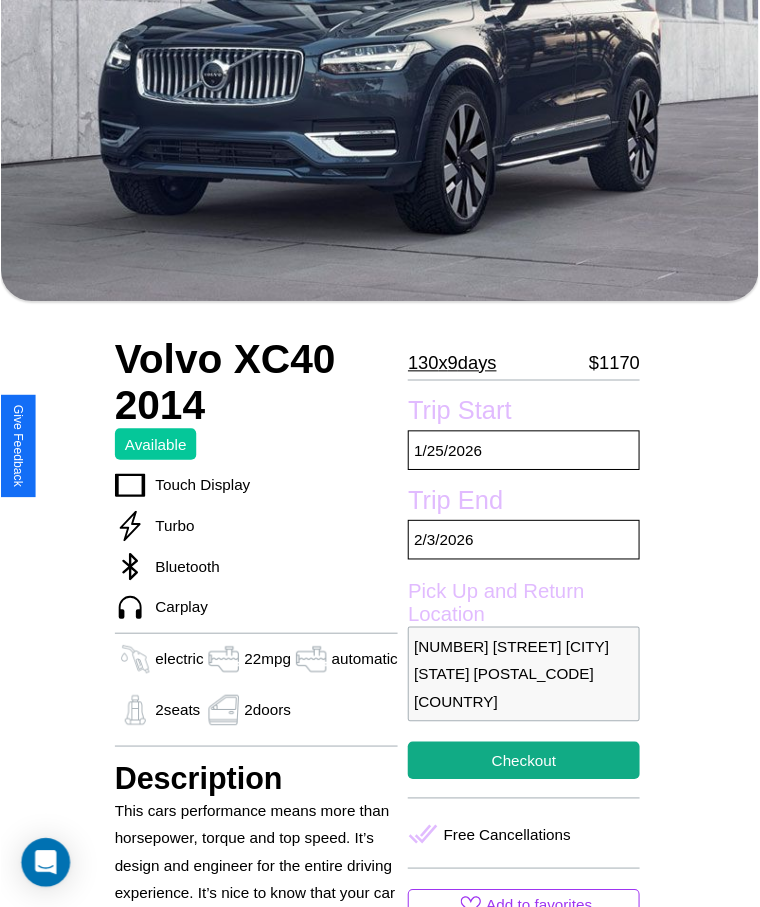 scroll, scrollTop: 248, scrollLeft: 0, axis: vertical 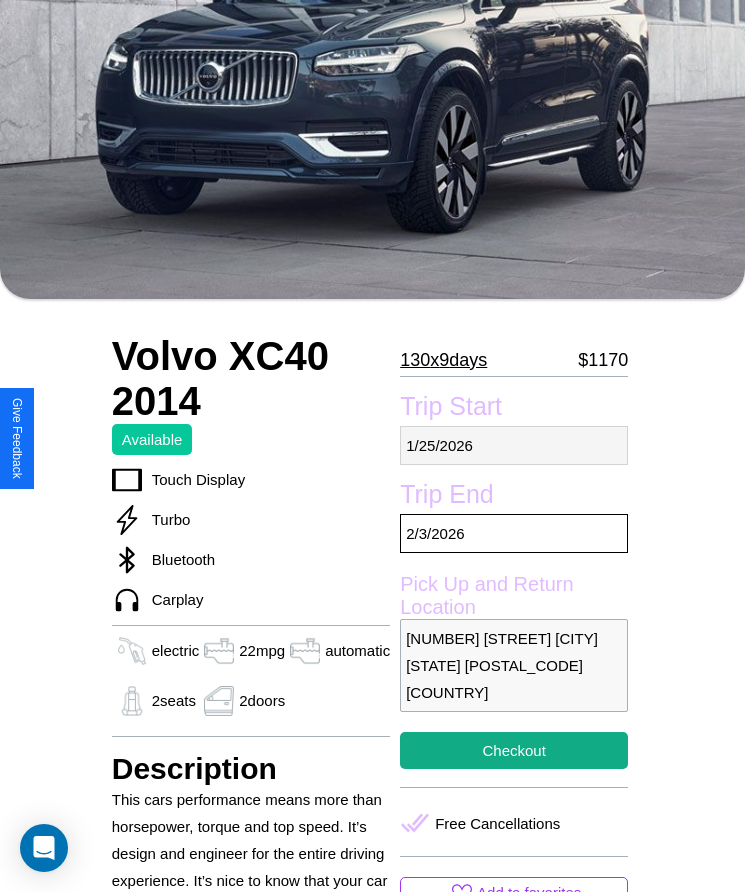 click on "[MONTH] / [DAY] / [YEAR]" at bounding box center [514, 445] 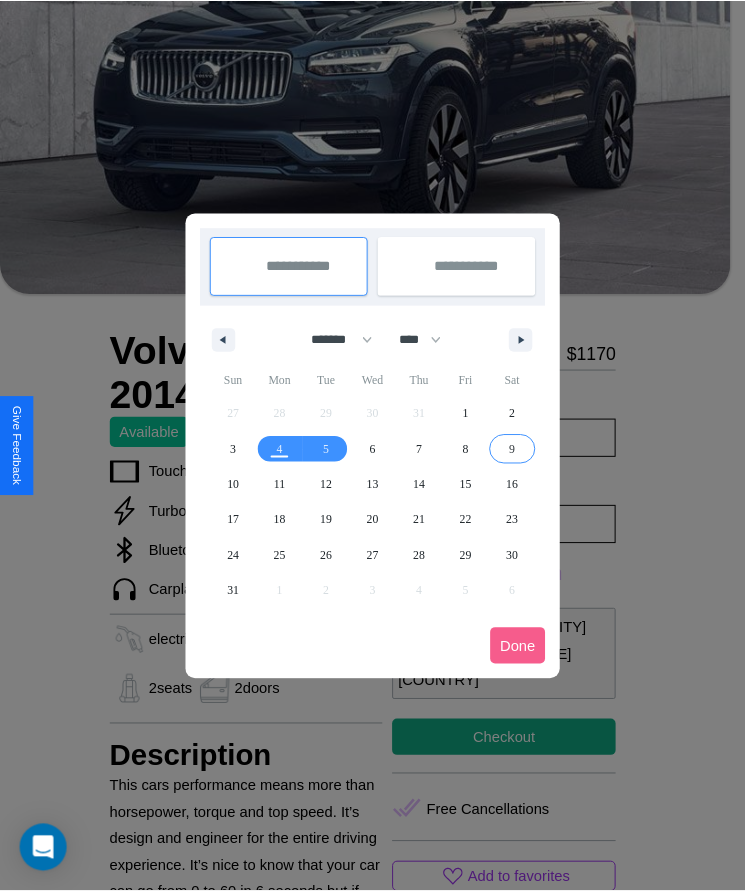 scroll, scrollTop: 0, scrollLeft: 0, axis: both 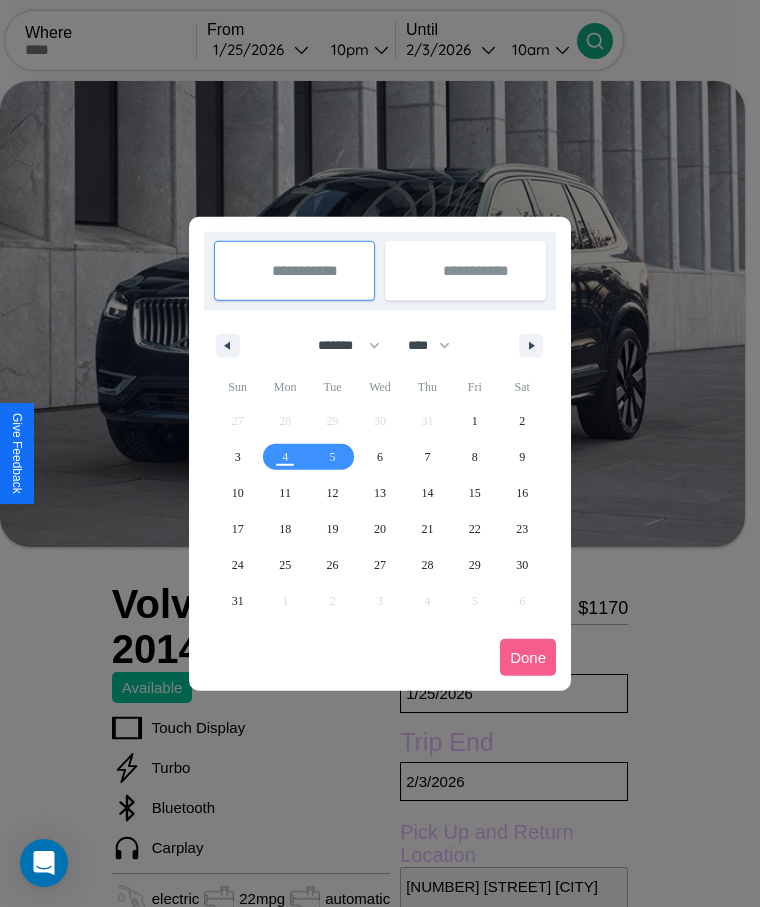 click at bounding box center [380, 453] 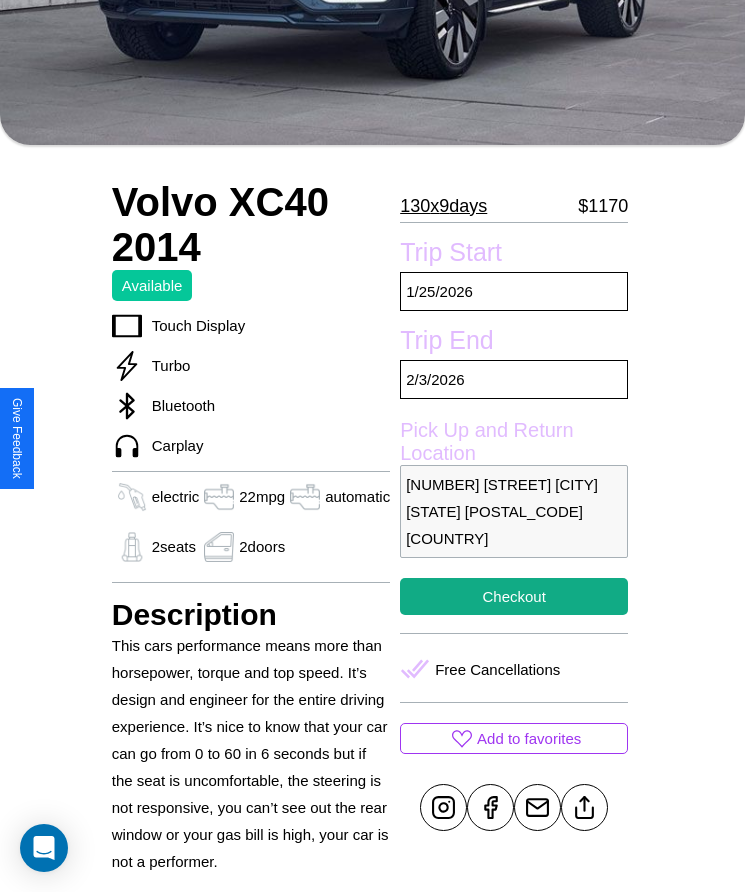 scroll, scrollTop: 553, scrollLeft: 0, axis: vertical 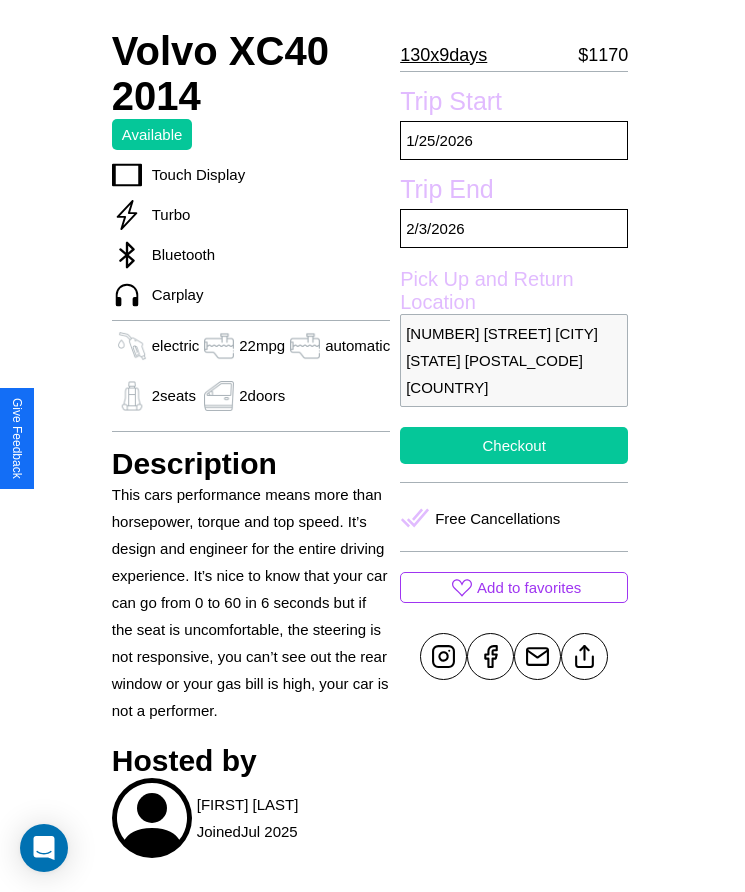 click on "Checkout" at bounding box center (514, 445) 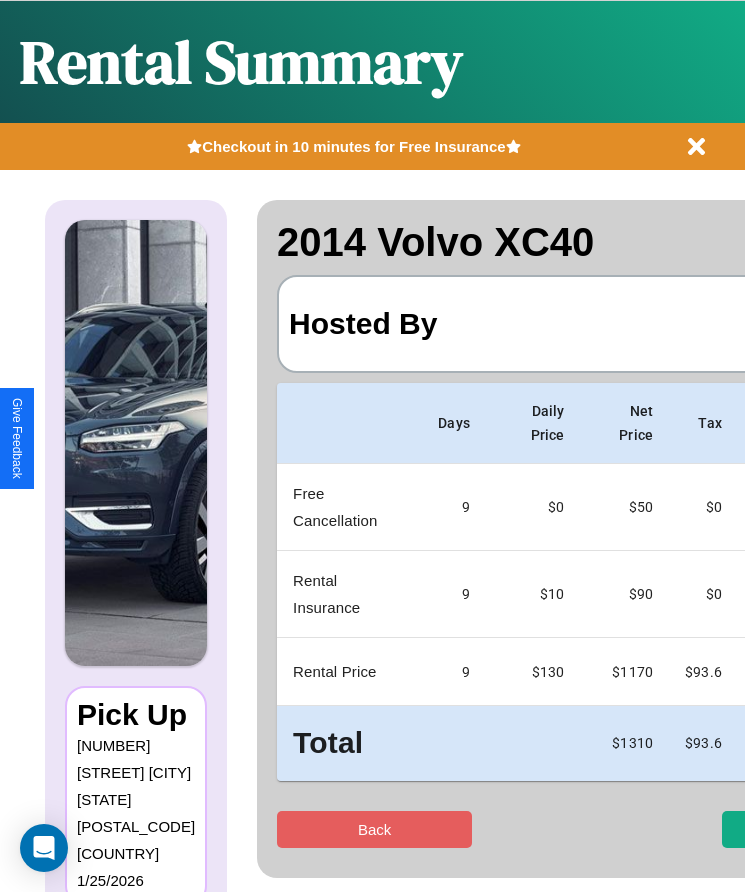 scroll, scrollTop: 0, scrollLeft: 137, axis: horizontal 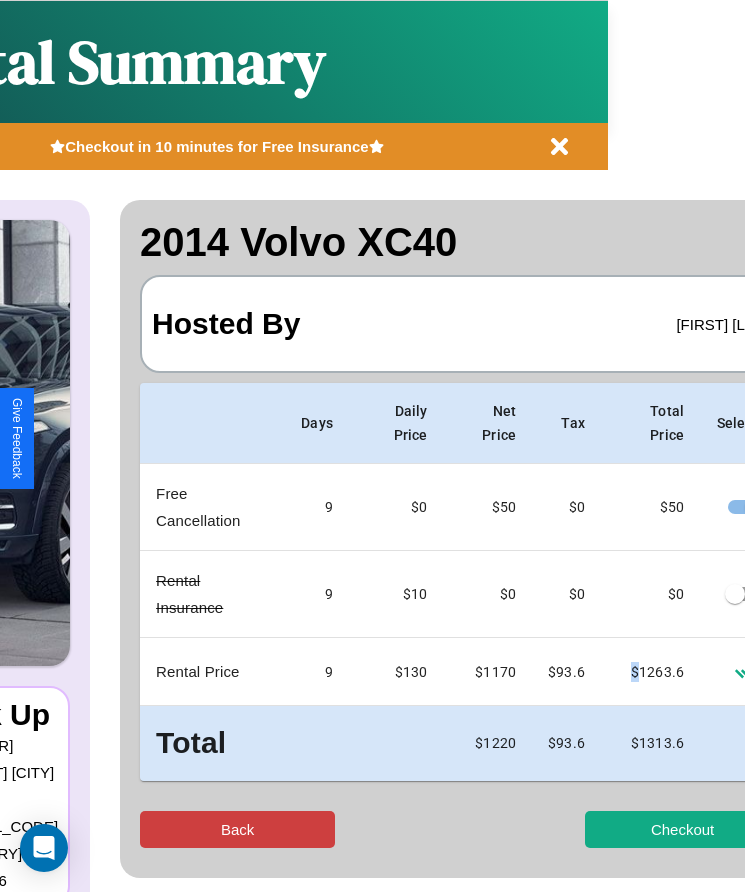 click on "Back" at bounding box center [237, 829] 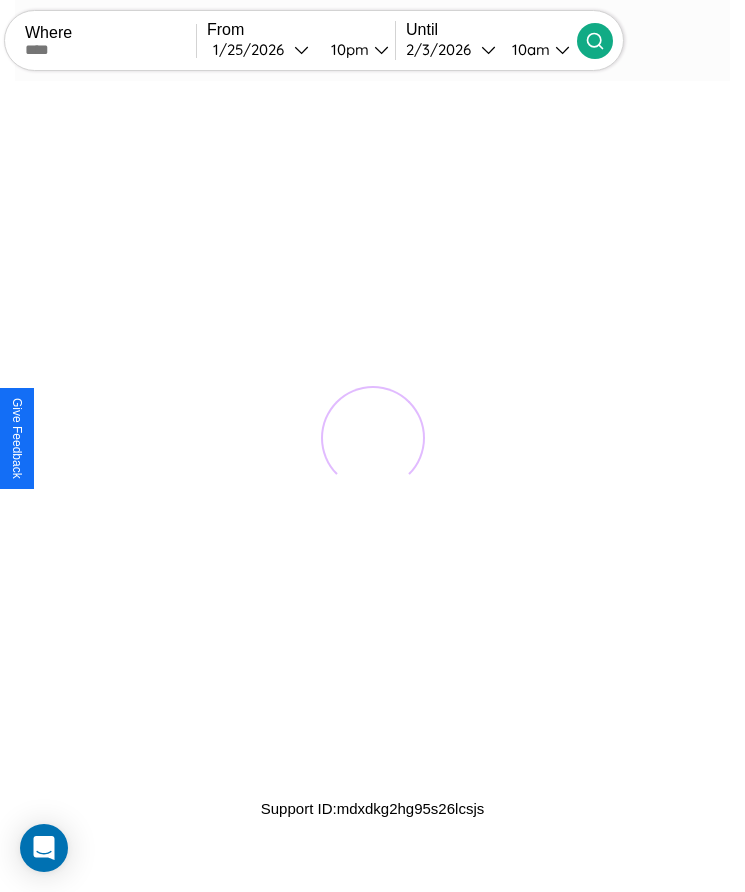 scroll, scrollTop: 0, scrollLeft: 0, axis: both 